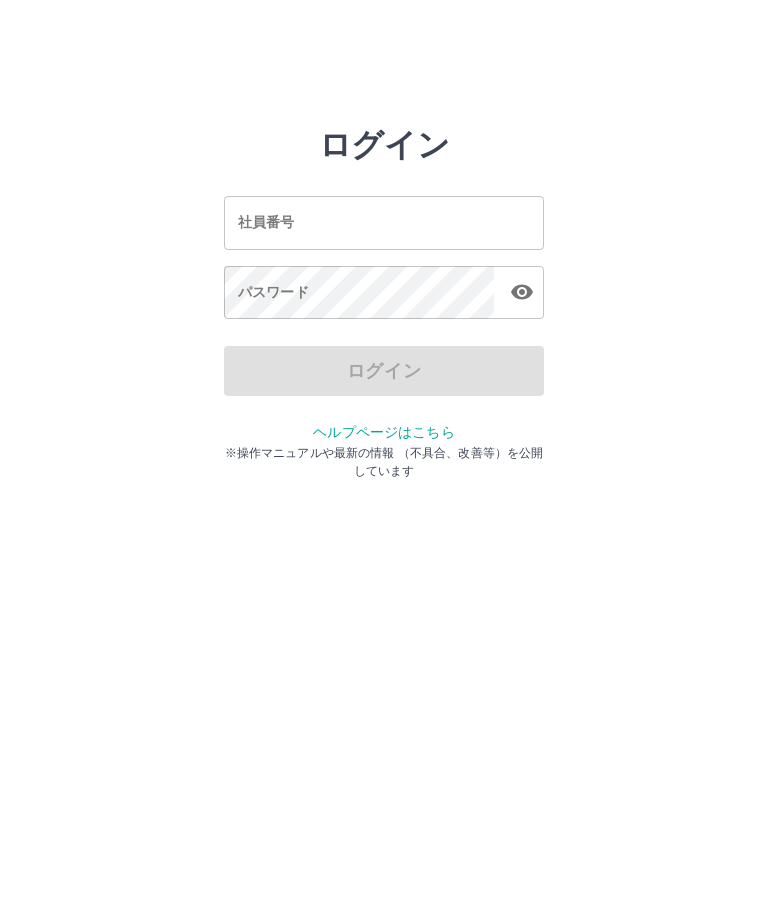 scroll, scrollTop: 0, scrollLeft: 0, axis: both 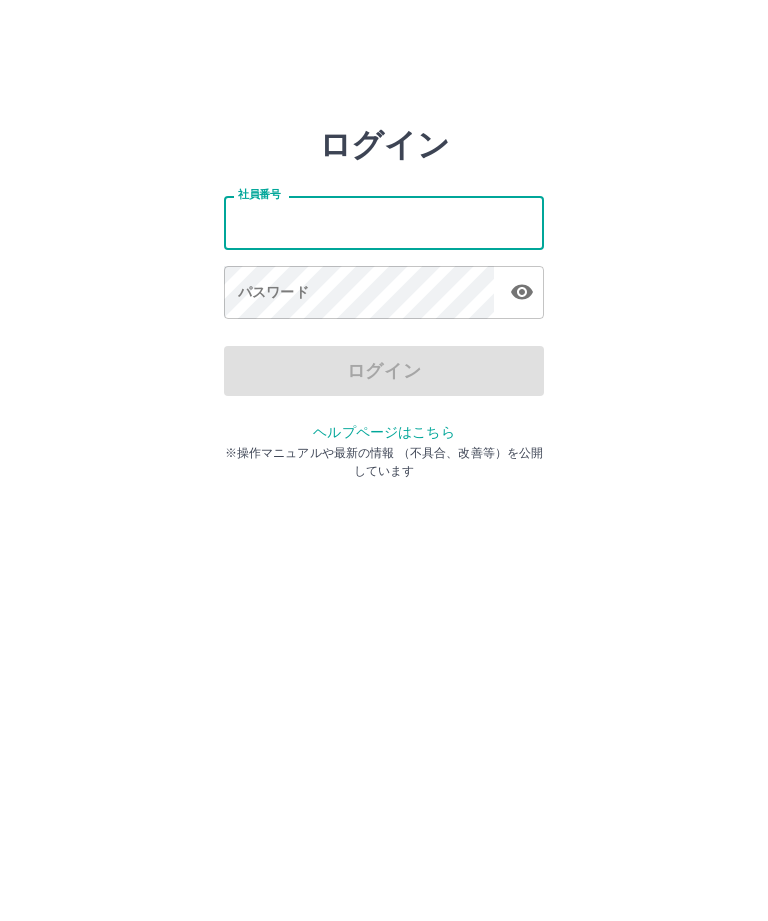 click on "ログイン 社員番号 社員番号 パスワード パスワード ログイン ヘルプページはこちら ※操作マニュアルや最新の情報 （不具合、改善等）を公開しています" at bounding box center (384, 223) 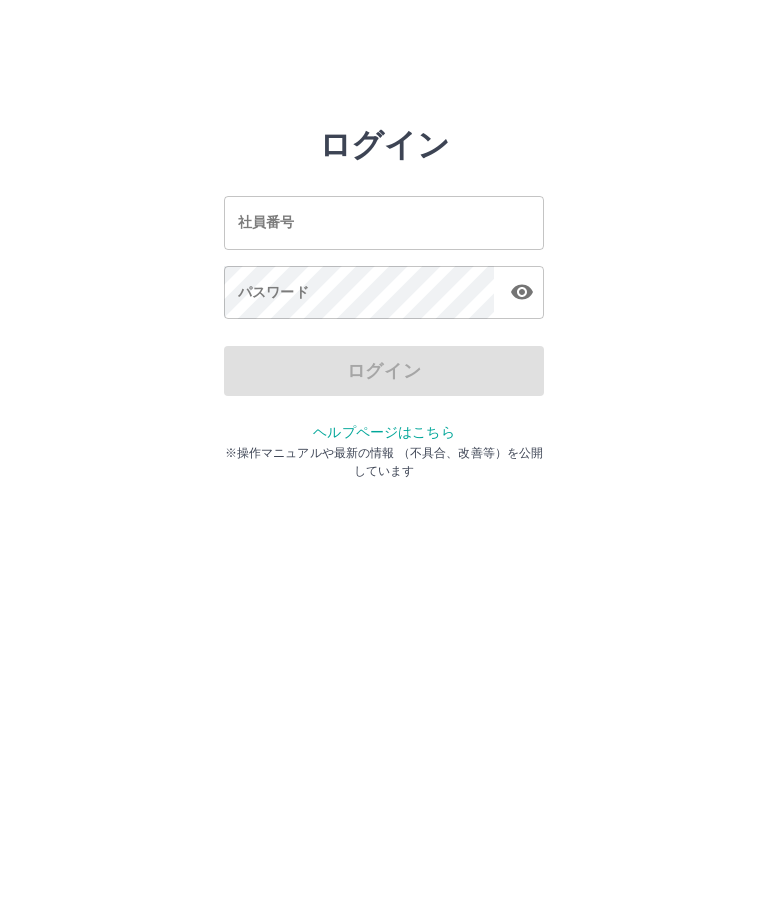 click on "社員番号" at bounding box center (384, 222) 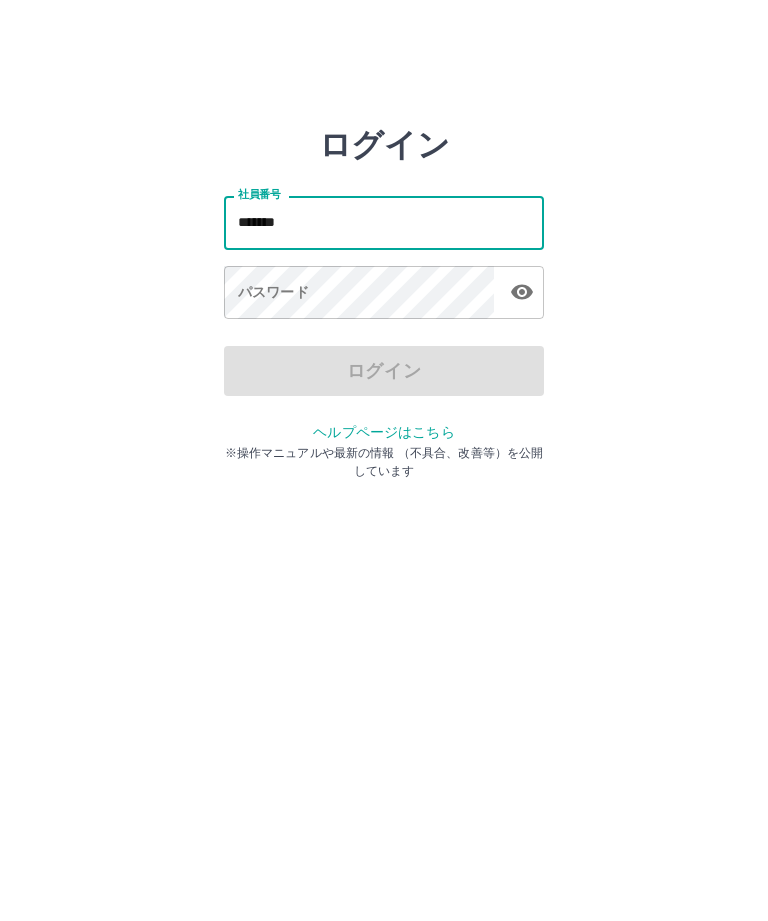 type on "*******" 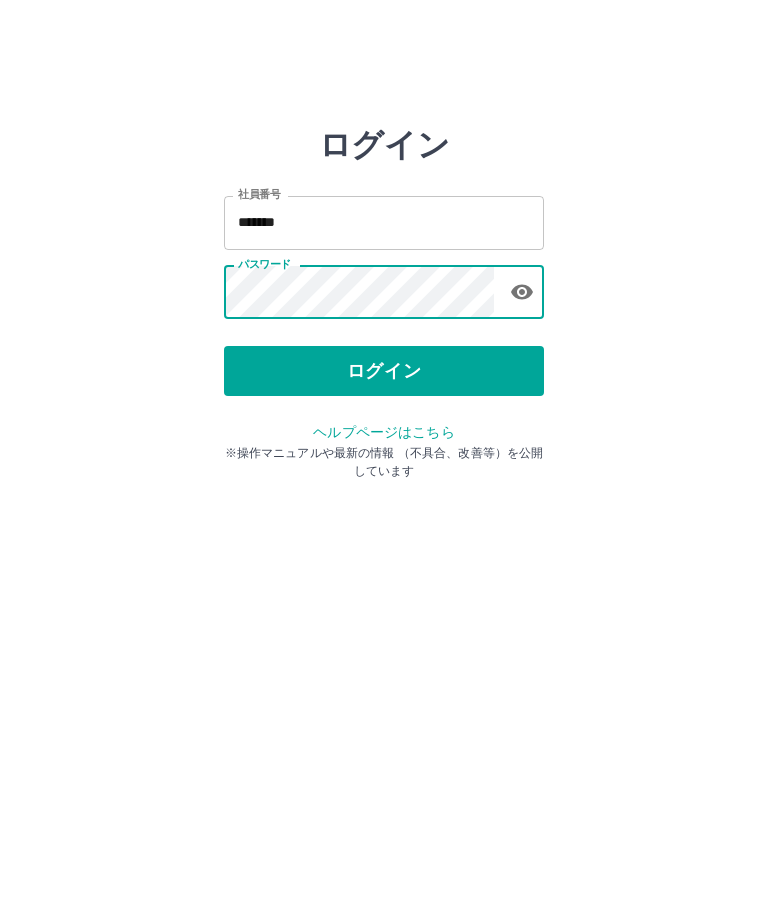 click on "ログイン" at bounding box center (384, 371) 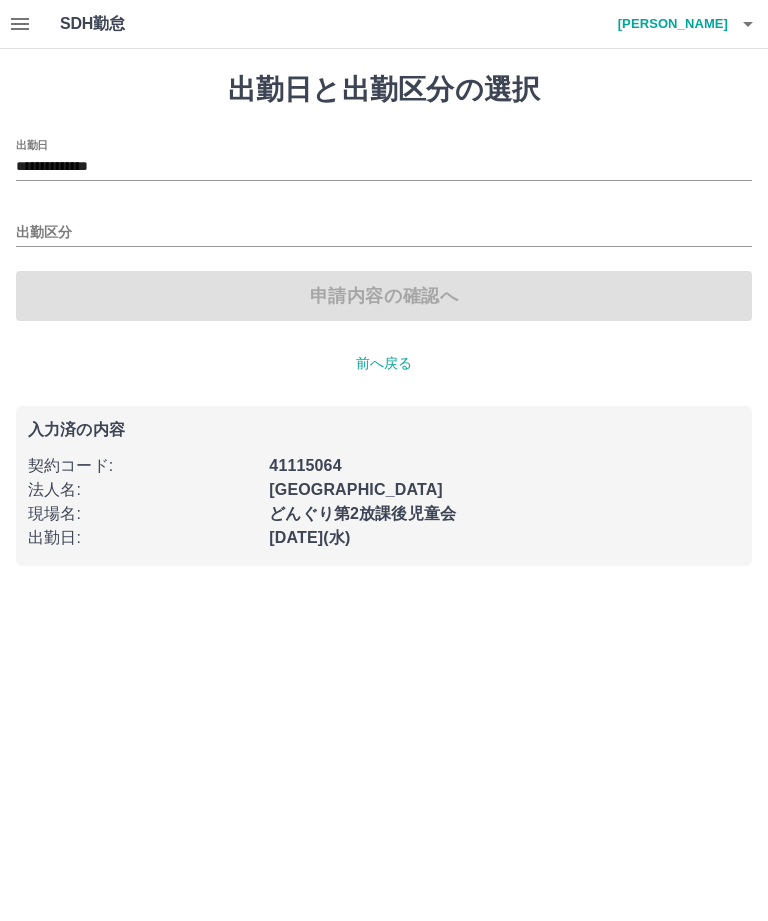 scroll, scrollTop: 0, scrollLeft: 0, axis: both 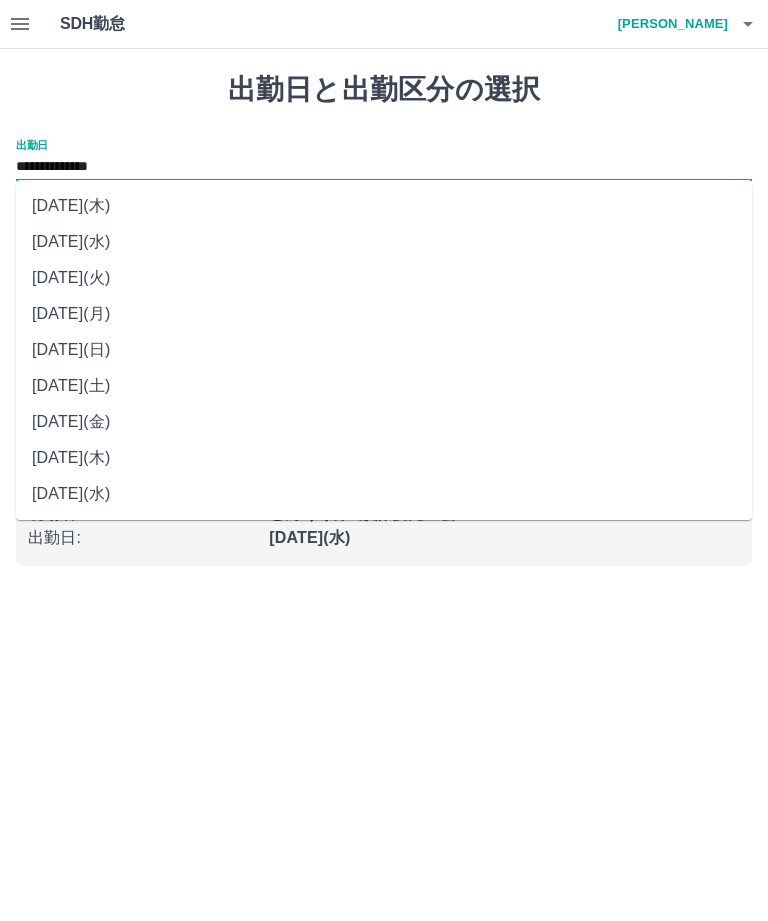 click on "[DATE](金)" at bounding box center [384, 422] 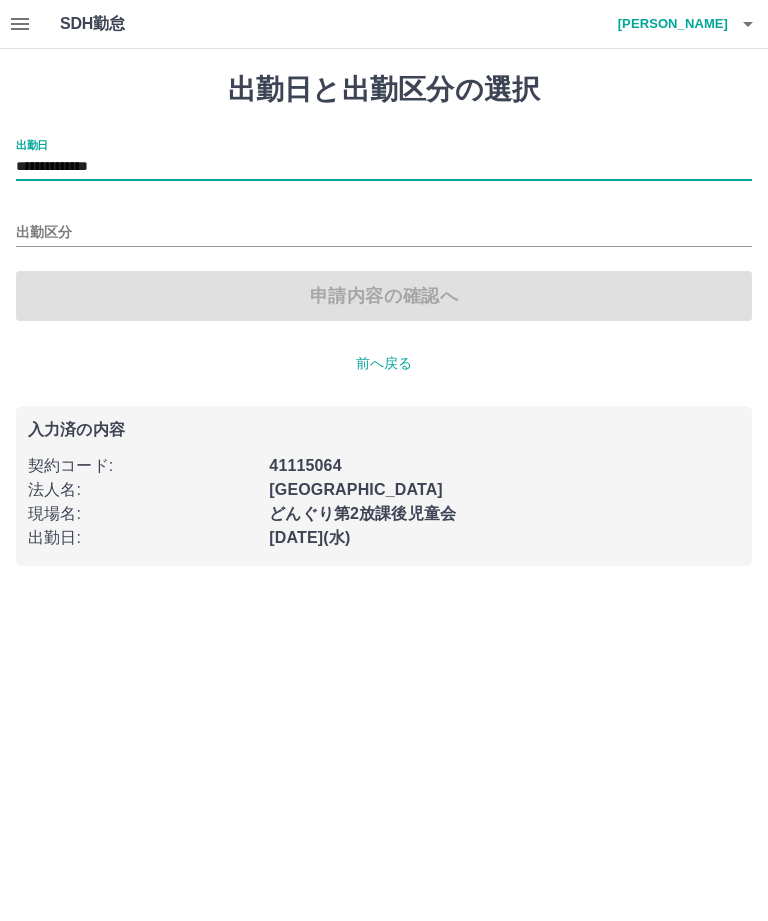 click on "出勤区分" at bounding box center [384, 233] 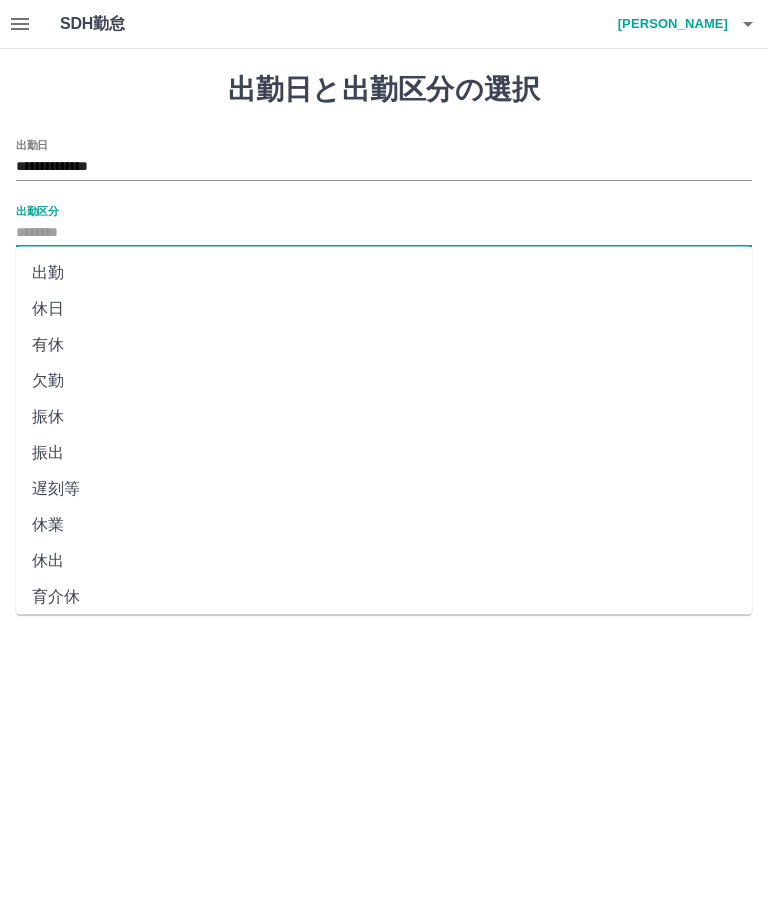 click on "出勤" at bounding box center (384, 273) 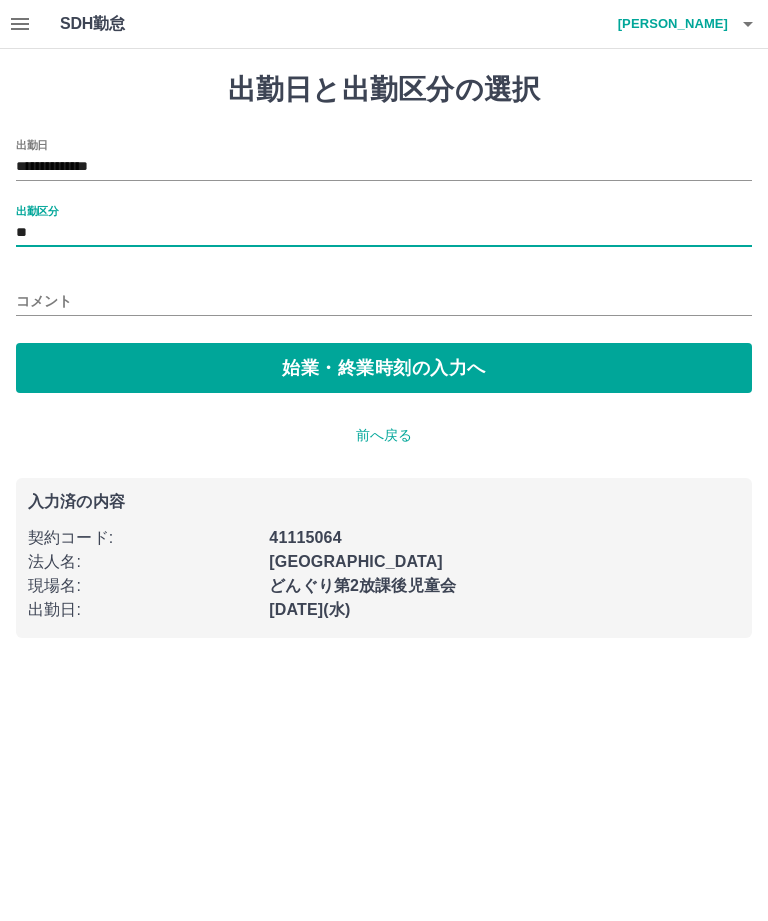 click on "始業・終業時刻の入力へ" at bounding box center (384, 368) 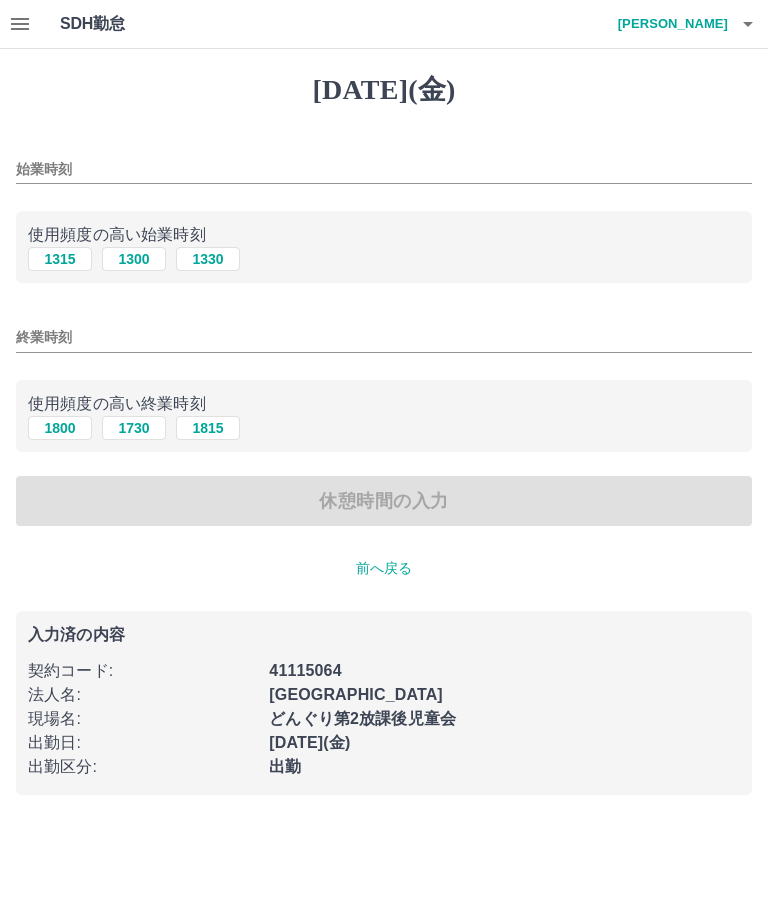 click on "始業時刻" at bounding box center [384, 169] 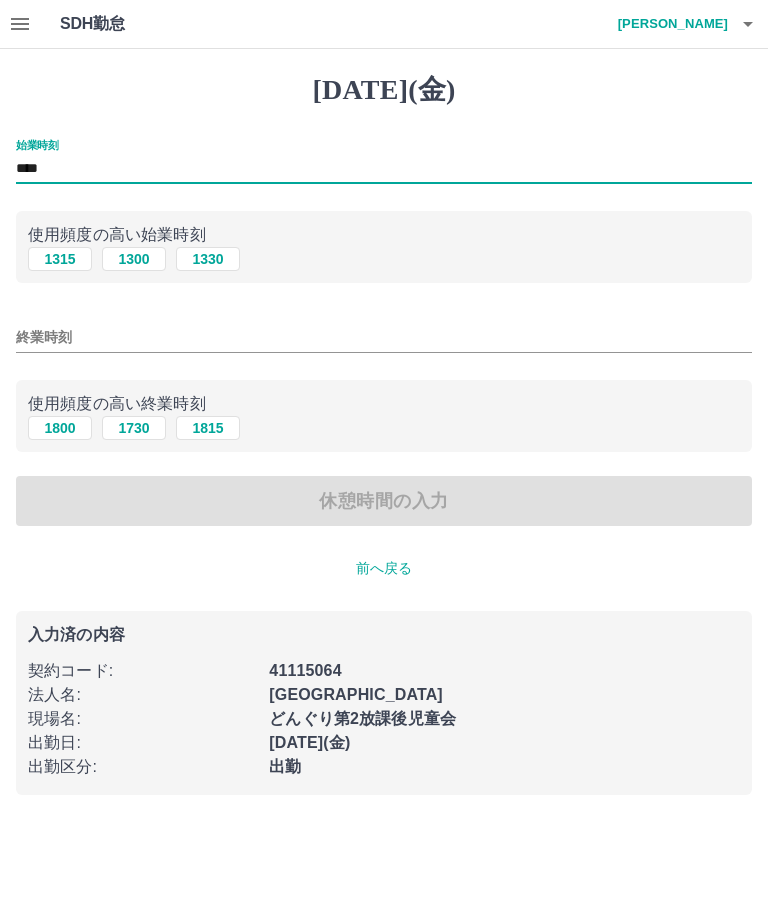 type on "****" 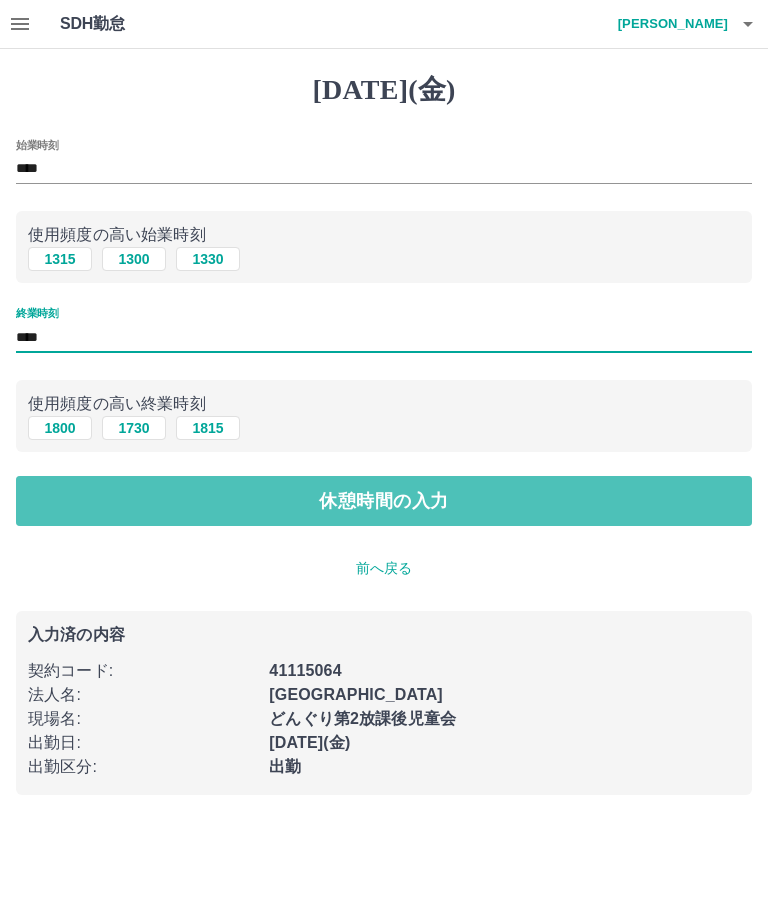 type on "****" 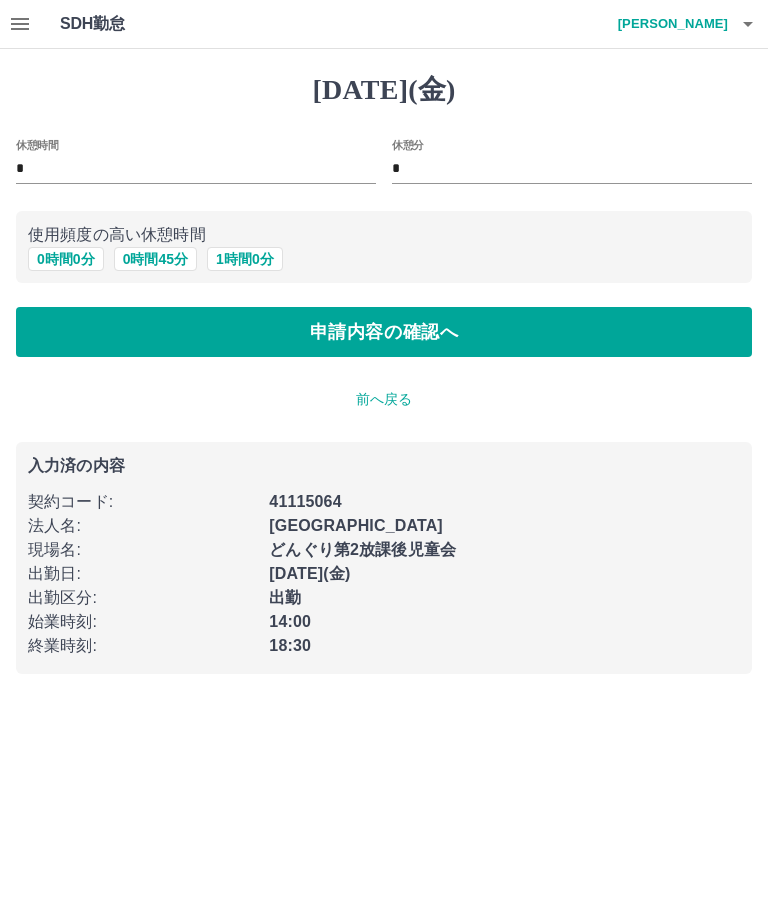 click on "申請内容の確認へ" at bounding box center (384, 332) 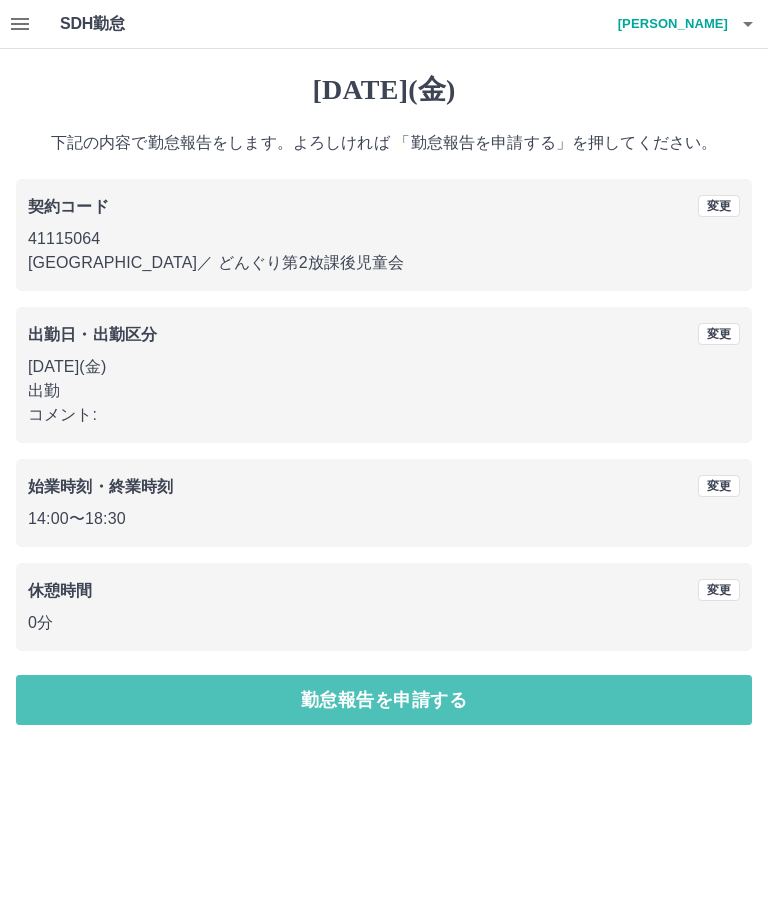 click on "勤怠報告を申請する" at bounding box center [384, 700] 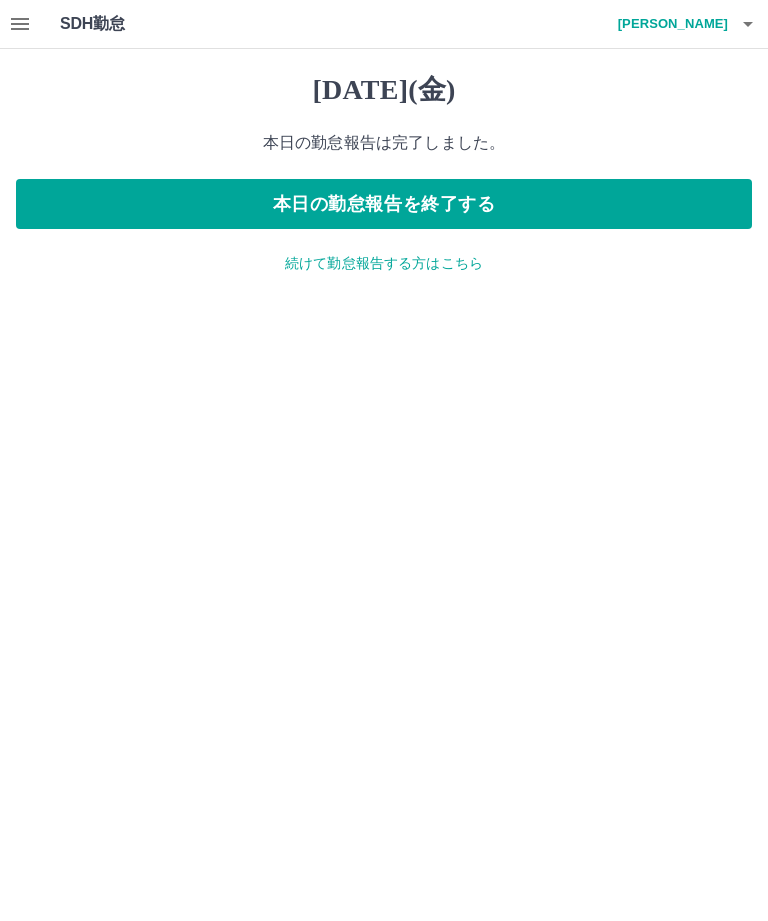 click on "本日の勤怠報告を終了する" at bounding box center [384, 204] 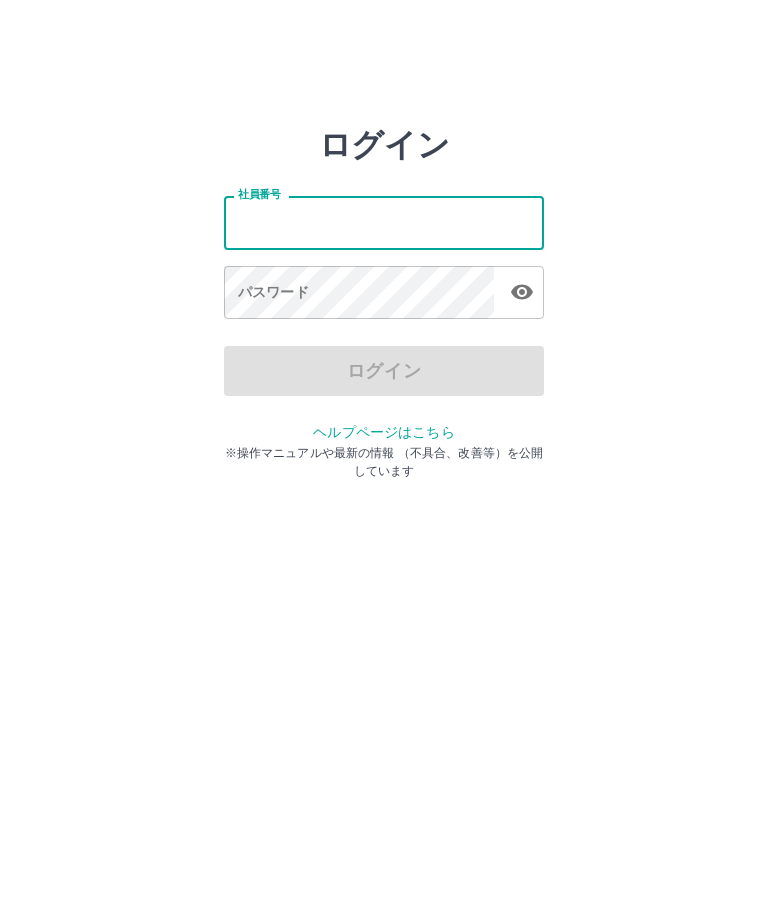 scroll, scrollTop: 0, scrollLeft: 0, axis: both 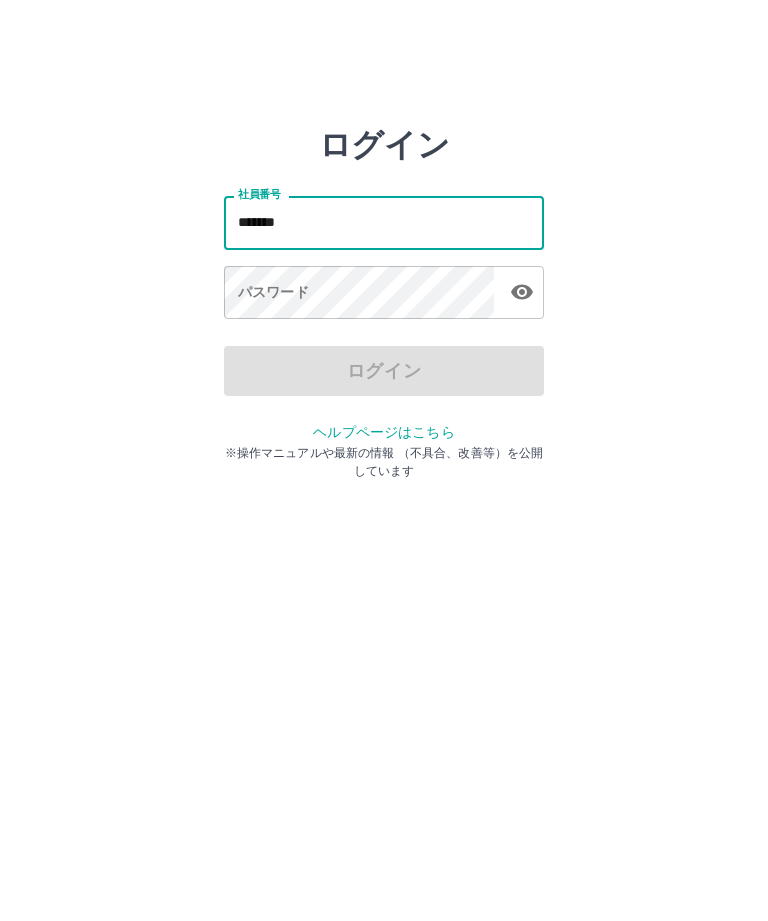 type on "*******" 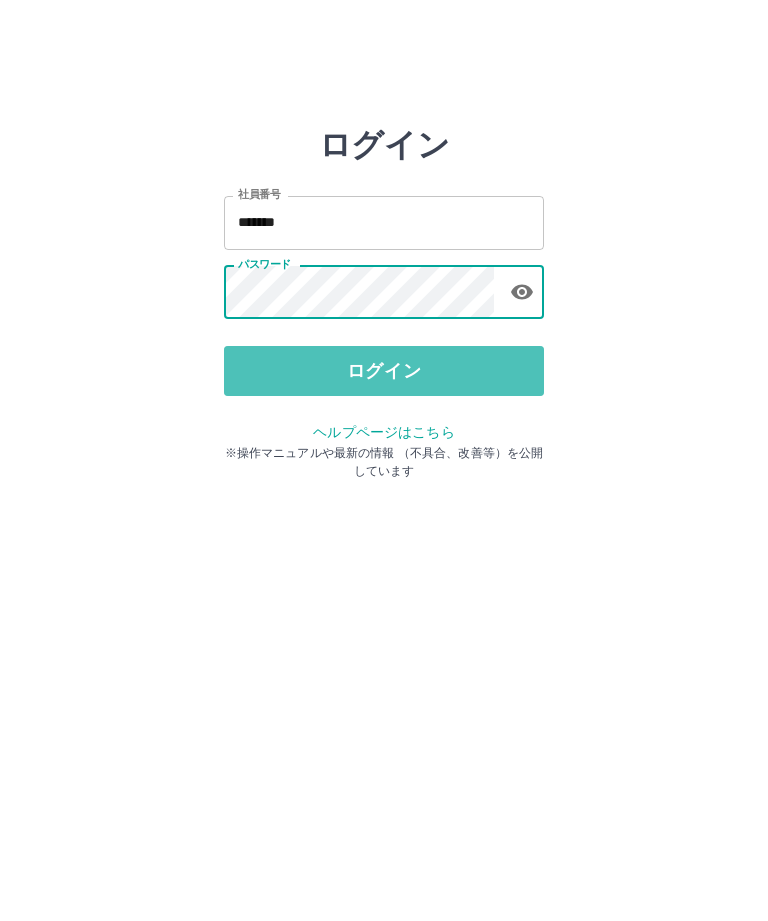 click on "ログイン" at bounding box center [384, 371] 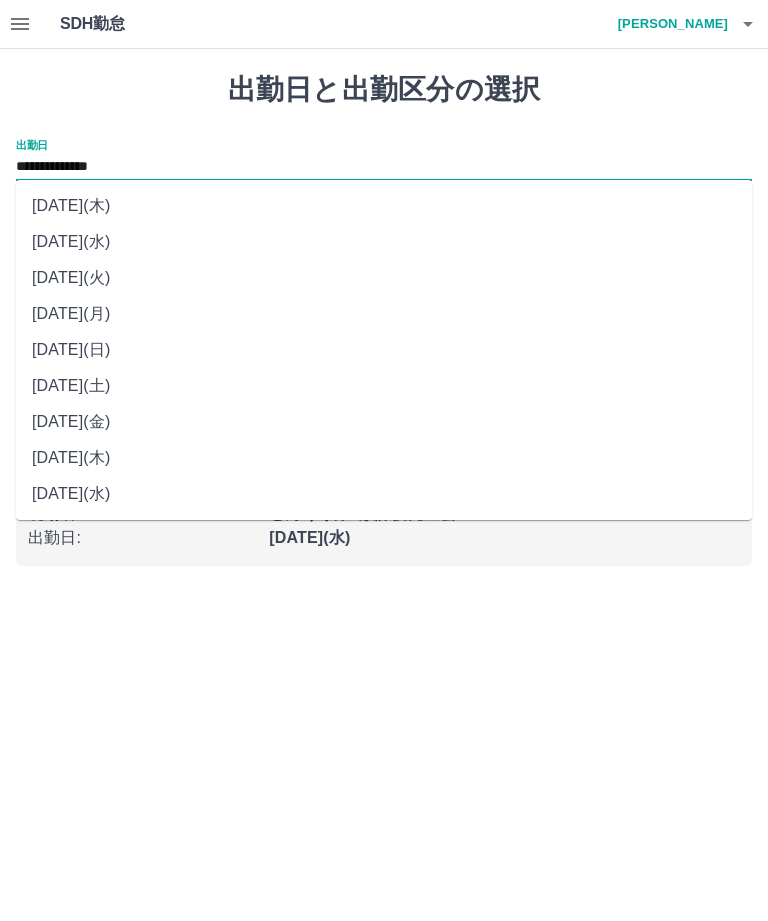 scroll, scrollTop: 0, scrollLeft: 0, axis: both 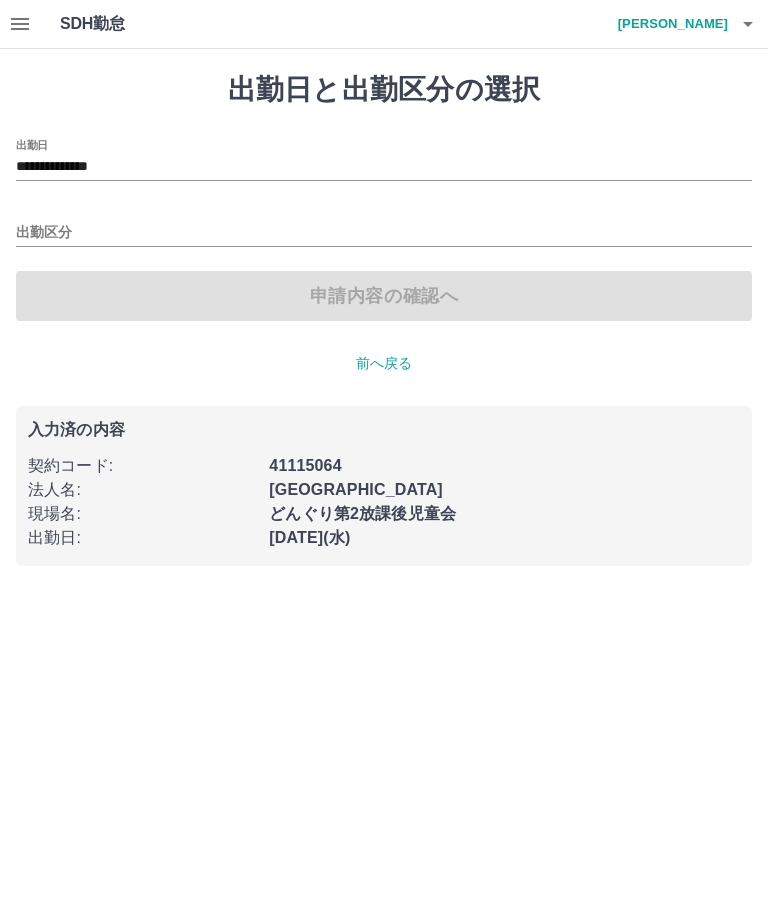 click on "出勤区分" at bounding box center [384, 233] 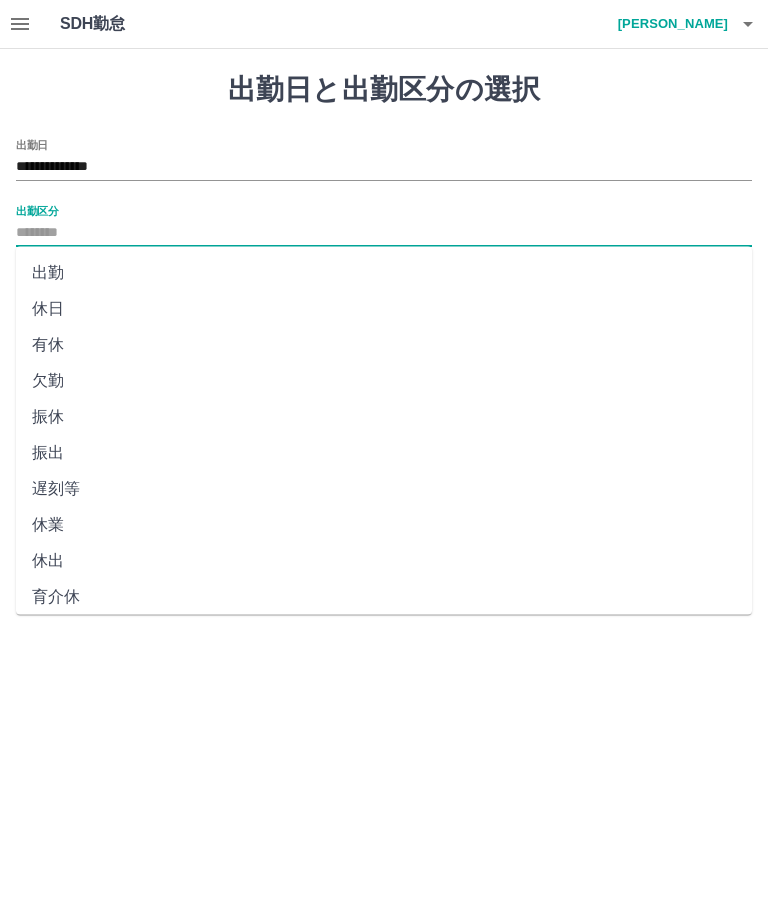 click on "出勤" at bounding box center [384, 273] 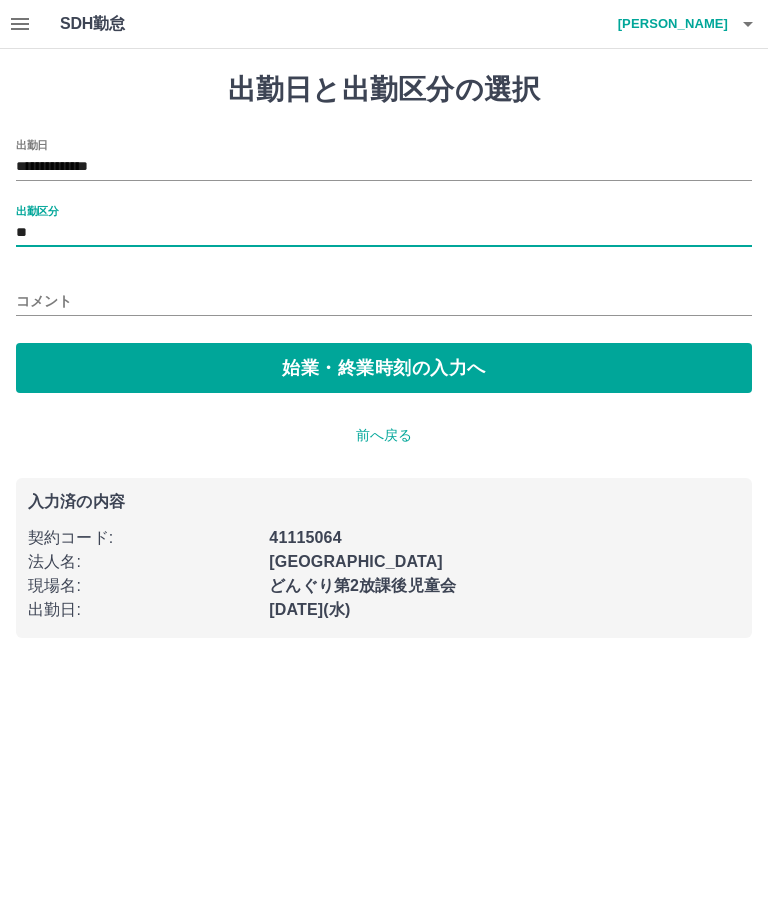 click on "始業・終業時刻の入力へ" at bounding box center (384, 368) 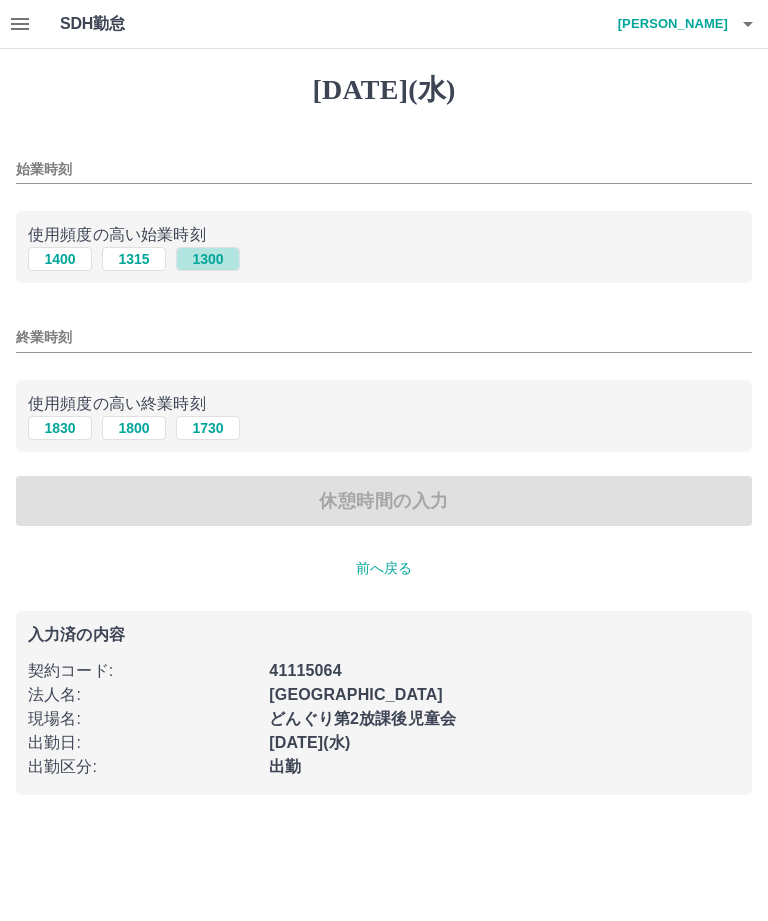 click on "1300" at bounding box center (208, 259) 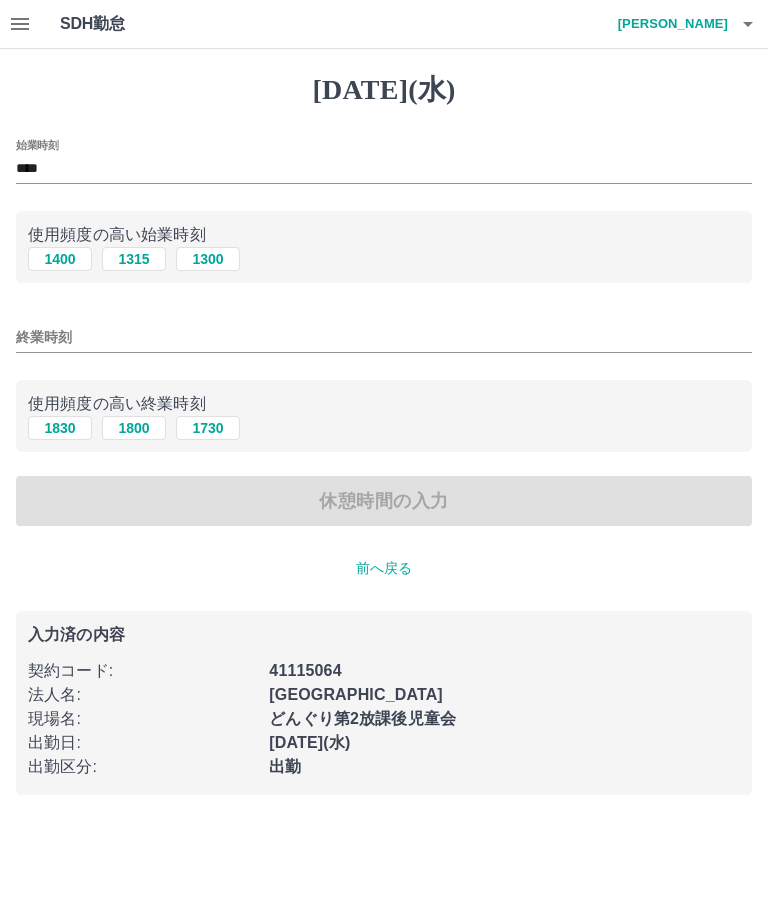 click on "1800" at bounding box center [134, 428] 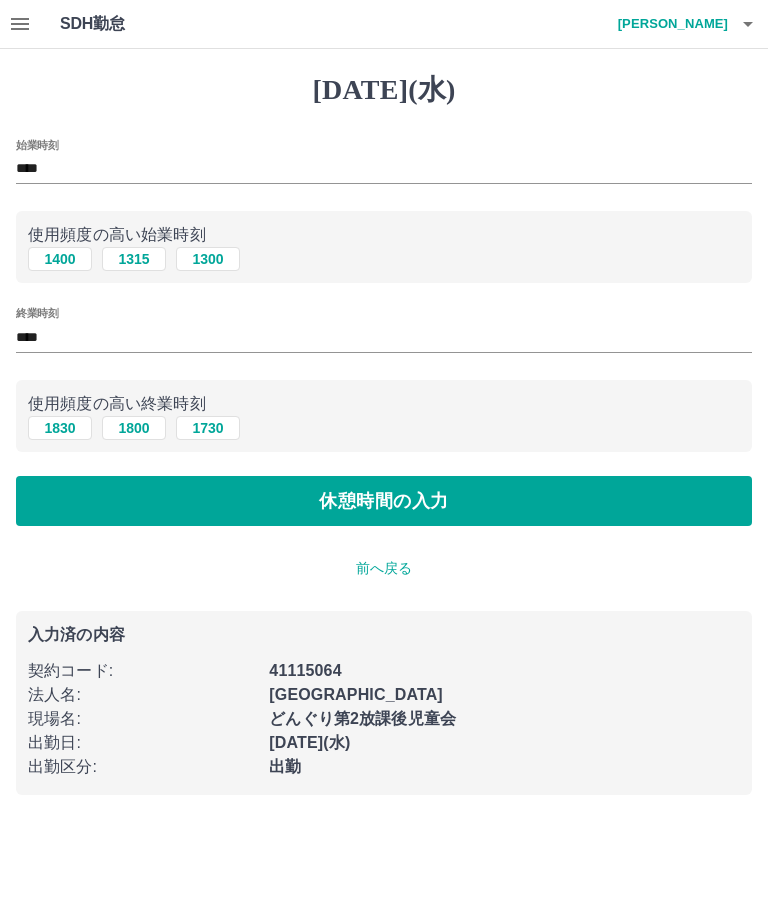 click on "休憩時間の入力" at bounding box center (384, 501) 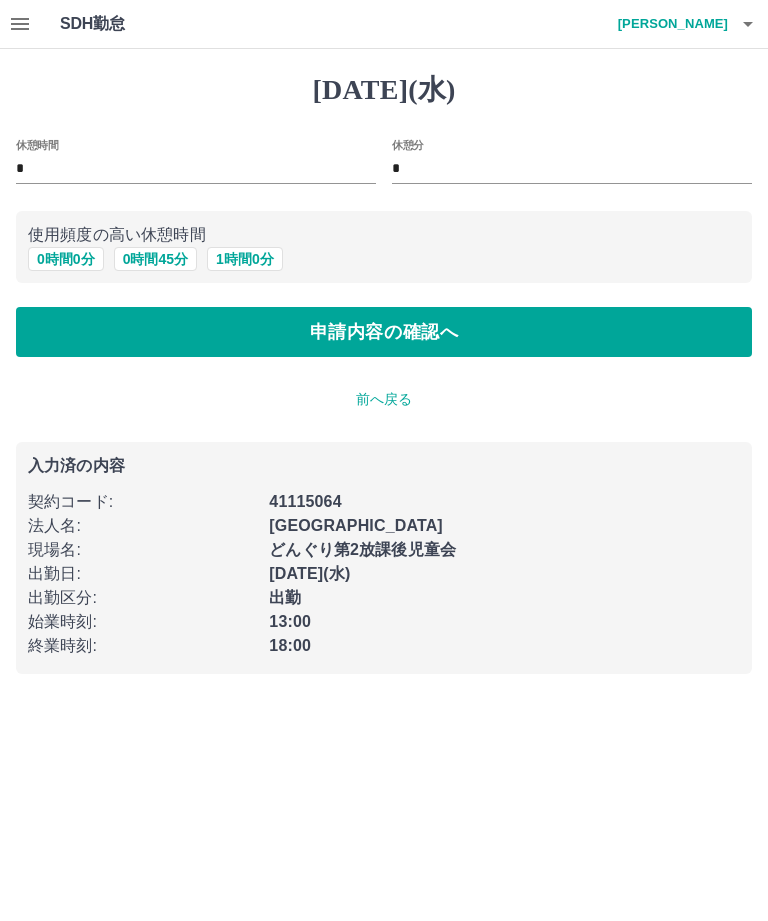 click on "申請内容の確認へ" at bounding box center (384, 332) 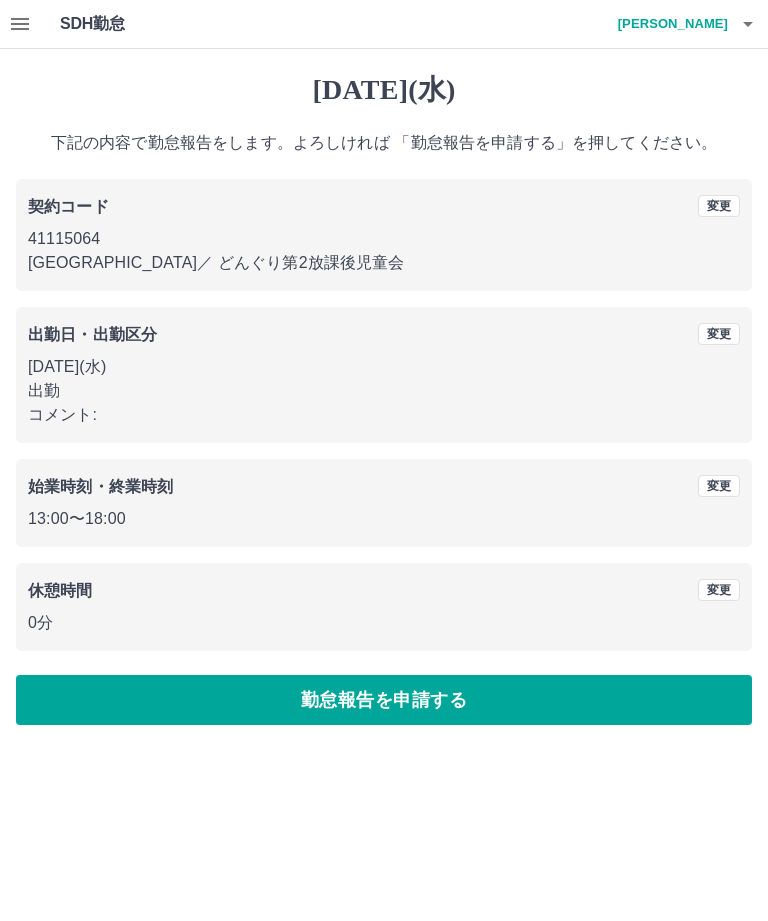click on "勤怠報告を申請する" at bounding box center (384, 700) 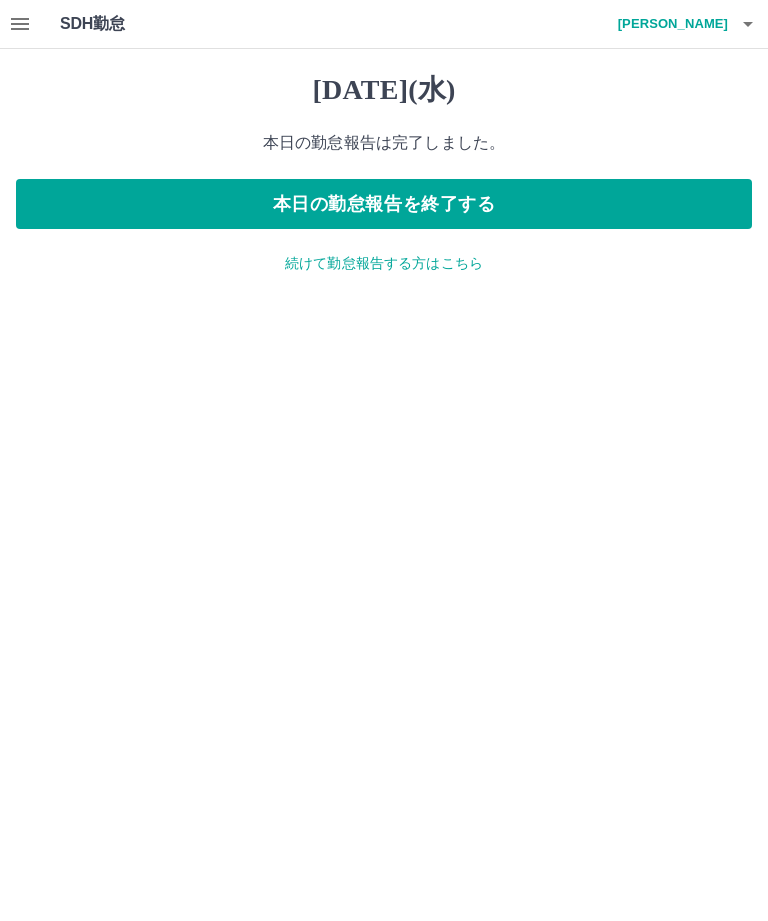 click on "本日の勤怠報告を終了する" at bounding box center (384, 204) 